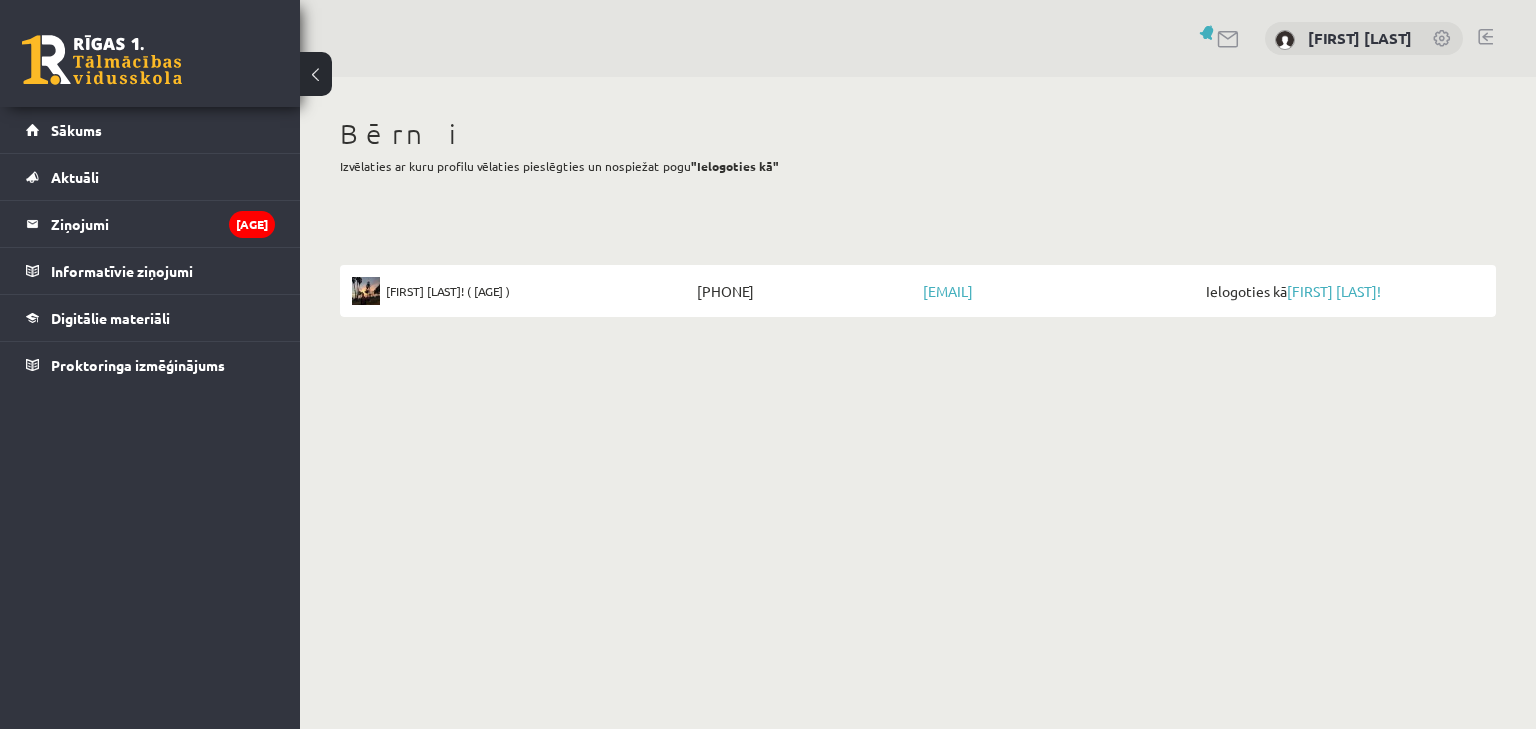 scroll, scrollTop: 0, scrollLeft: 0, axis: both 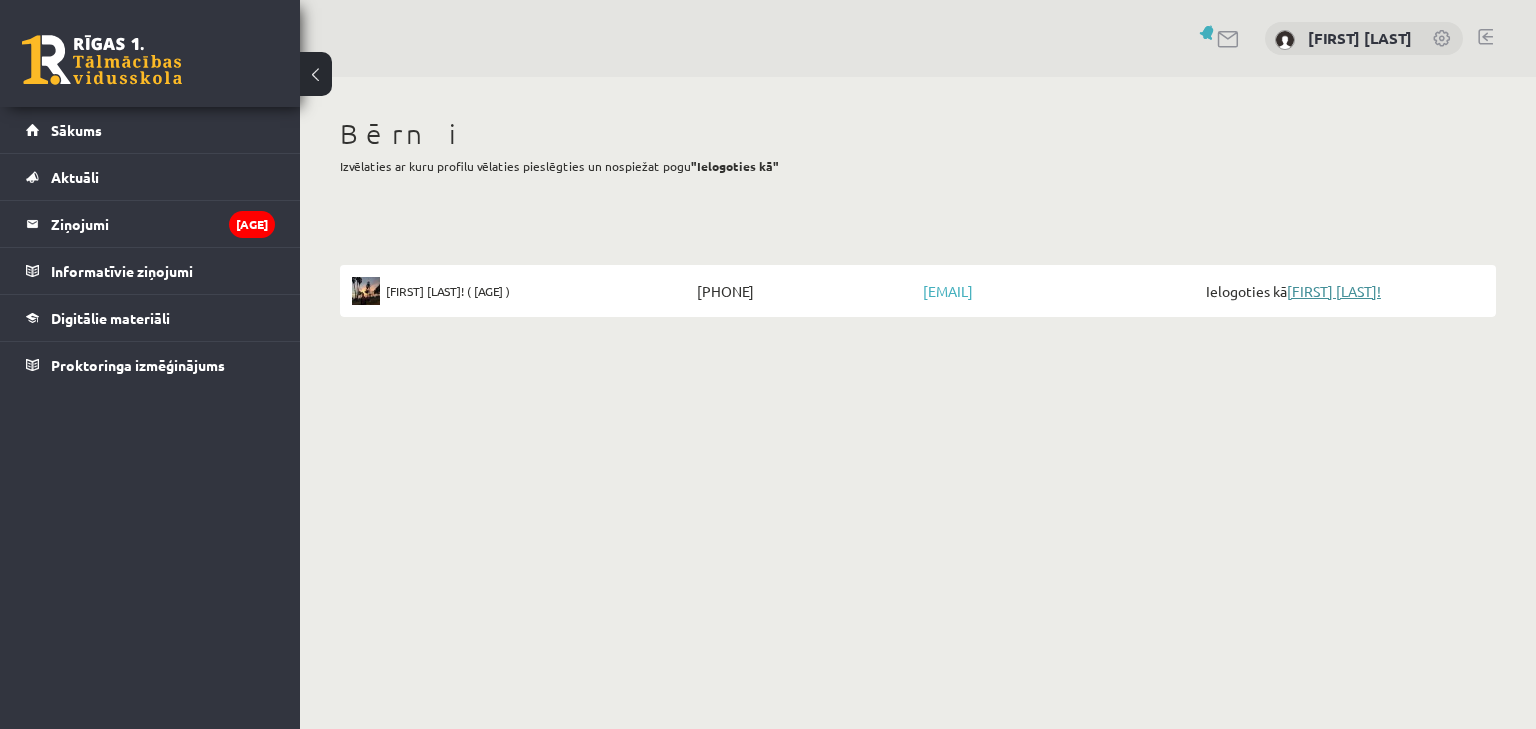 click on "[FIRST]  [LAST]!" at bounding box center [1334, 291] 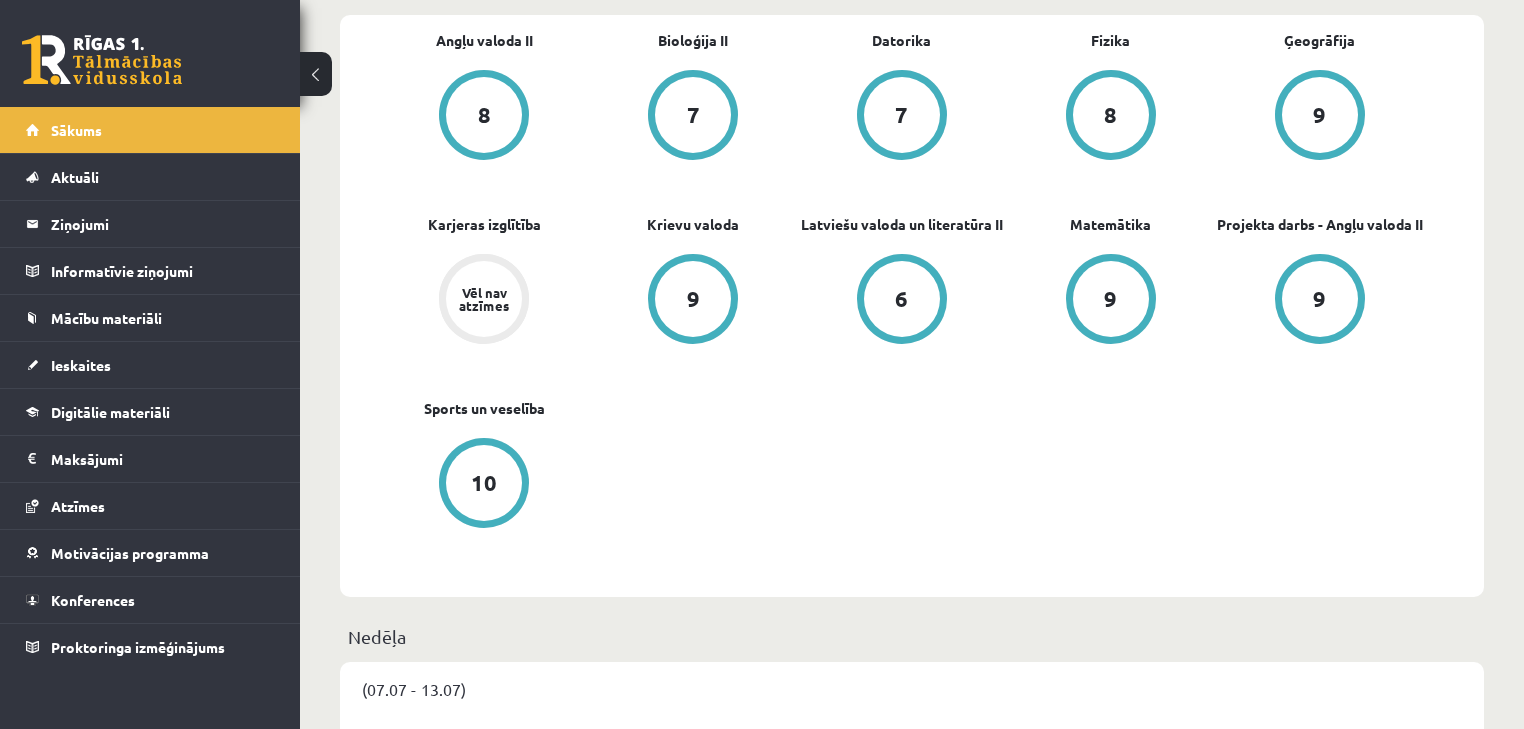 scroll, scrollTop: 480, scrollLeft: 0, axis: vertical 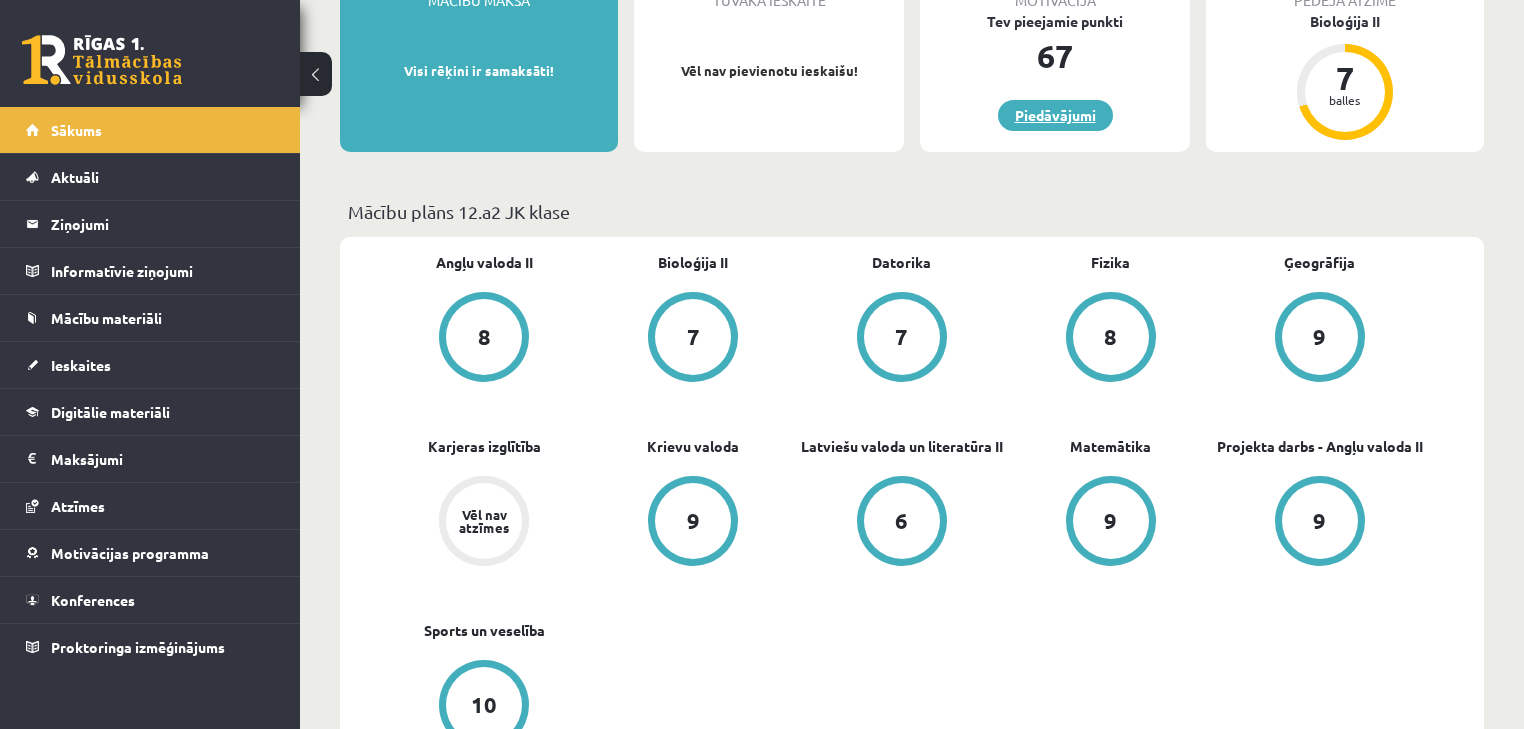 click on "Piedāvājumi" at bounding box center [1055, 115] 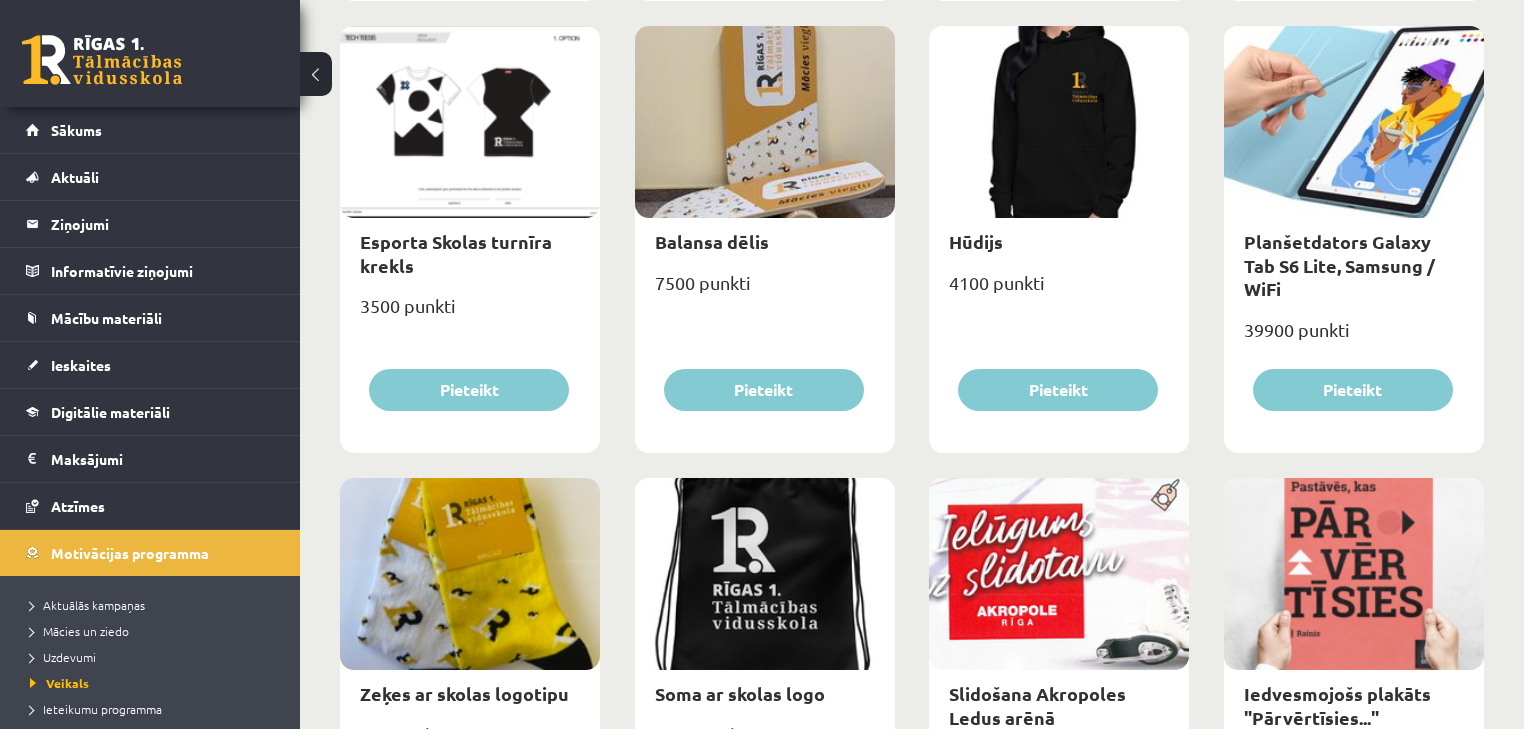 scroll, scrollTop: 1280, scrollLeft: 0, axis: vertical 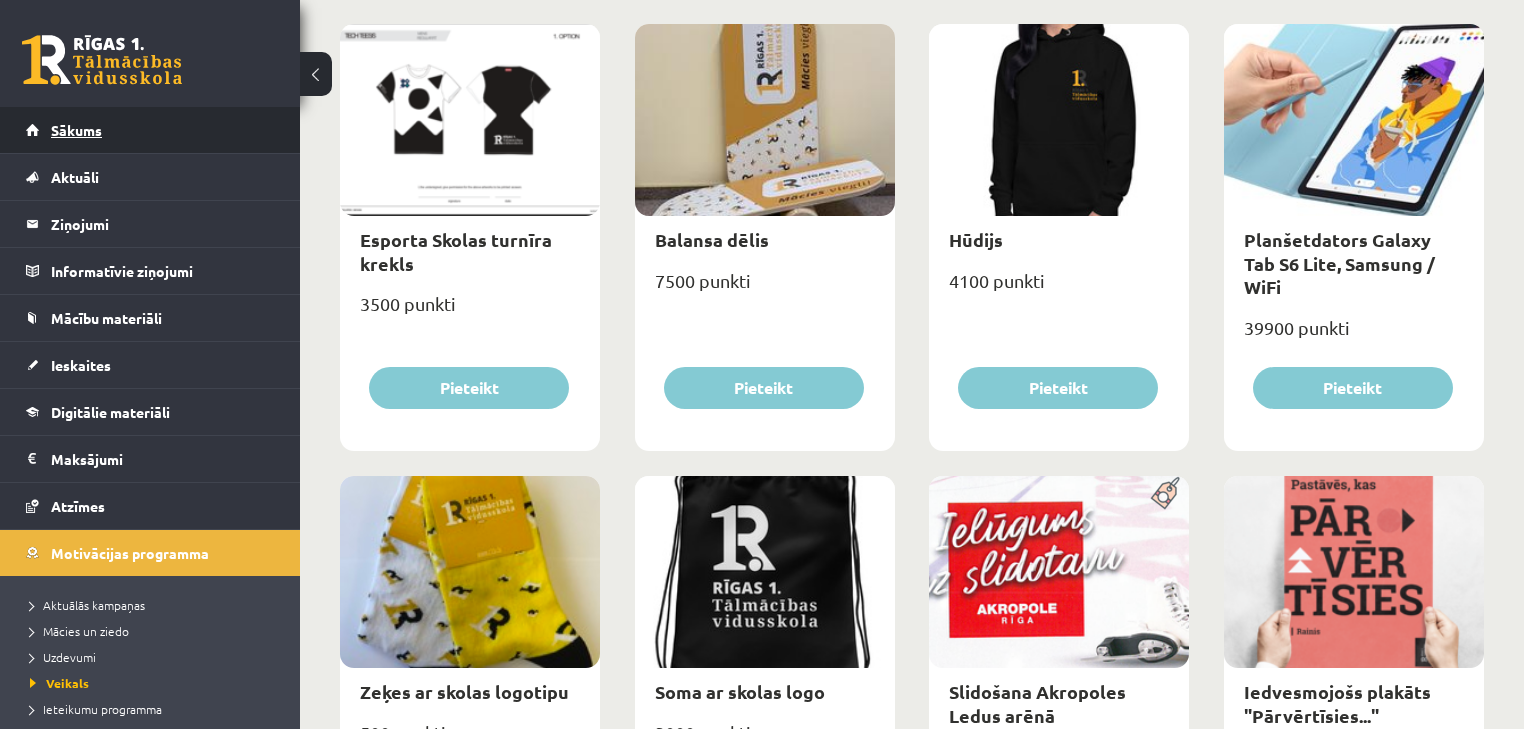 click on "Sākums" at bounding box center (76, 130) 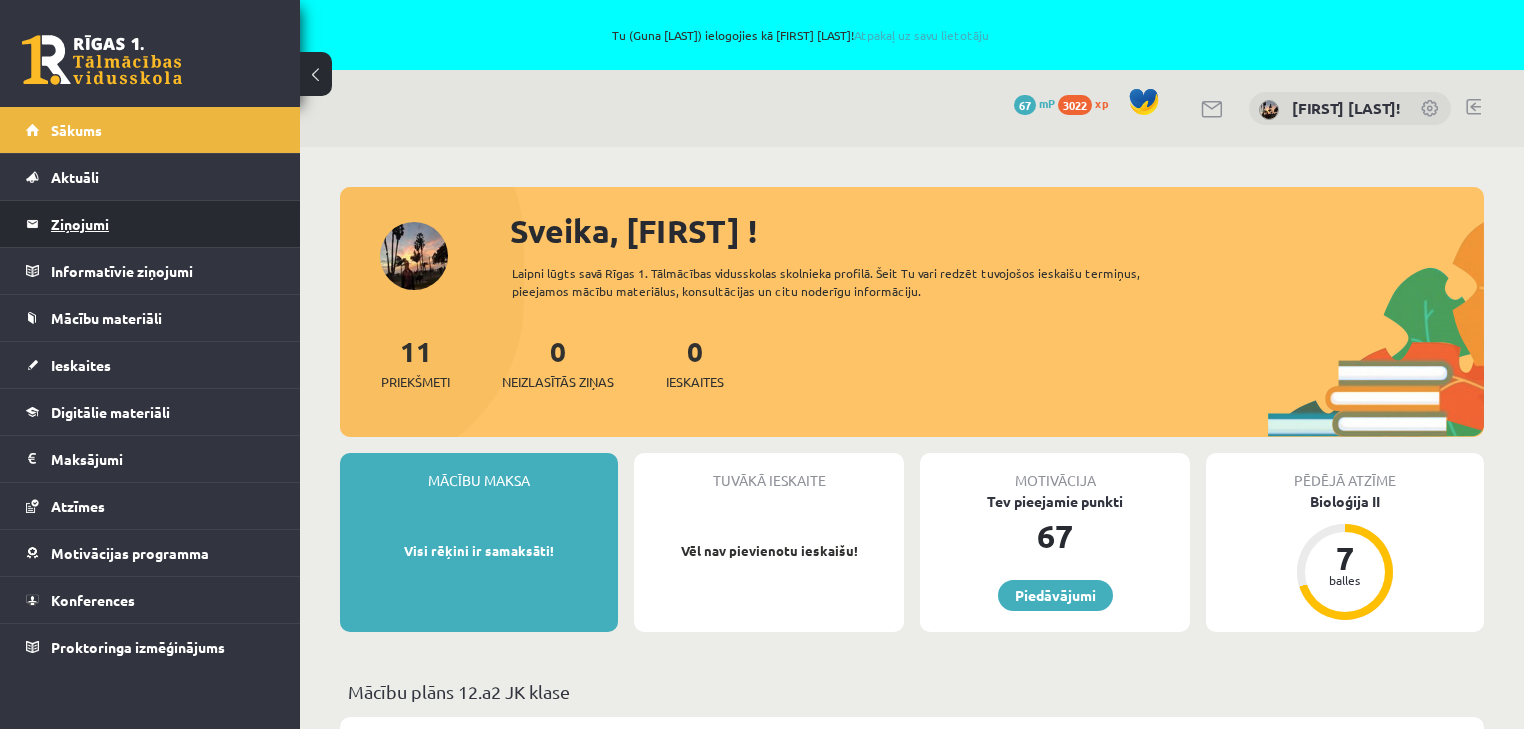 scroll, scrollTop: 0, scrollLeft: 0, axis: both 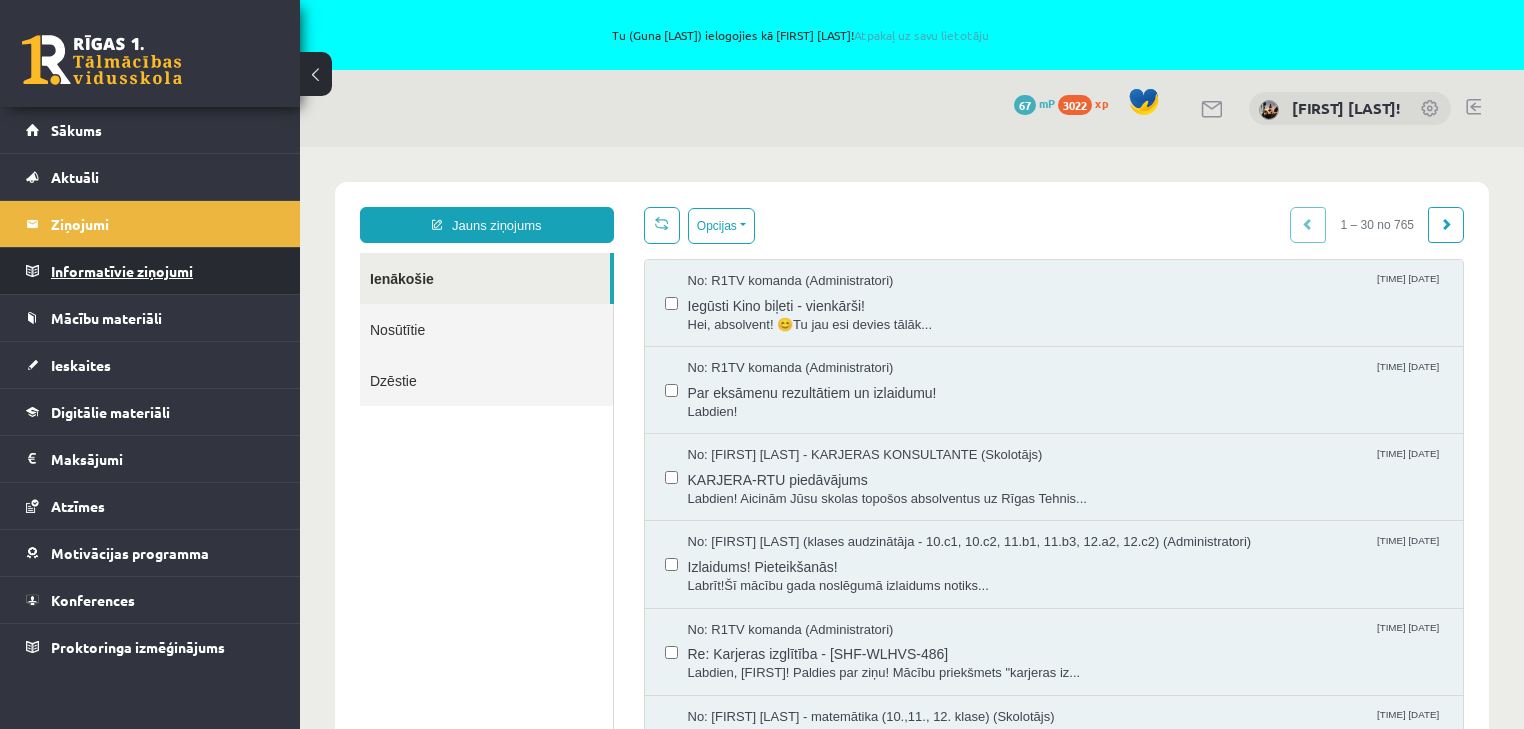 click on "Informatīvie ziņojumi
0" at bounding box center (163, 271) 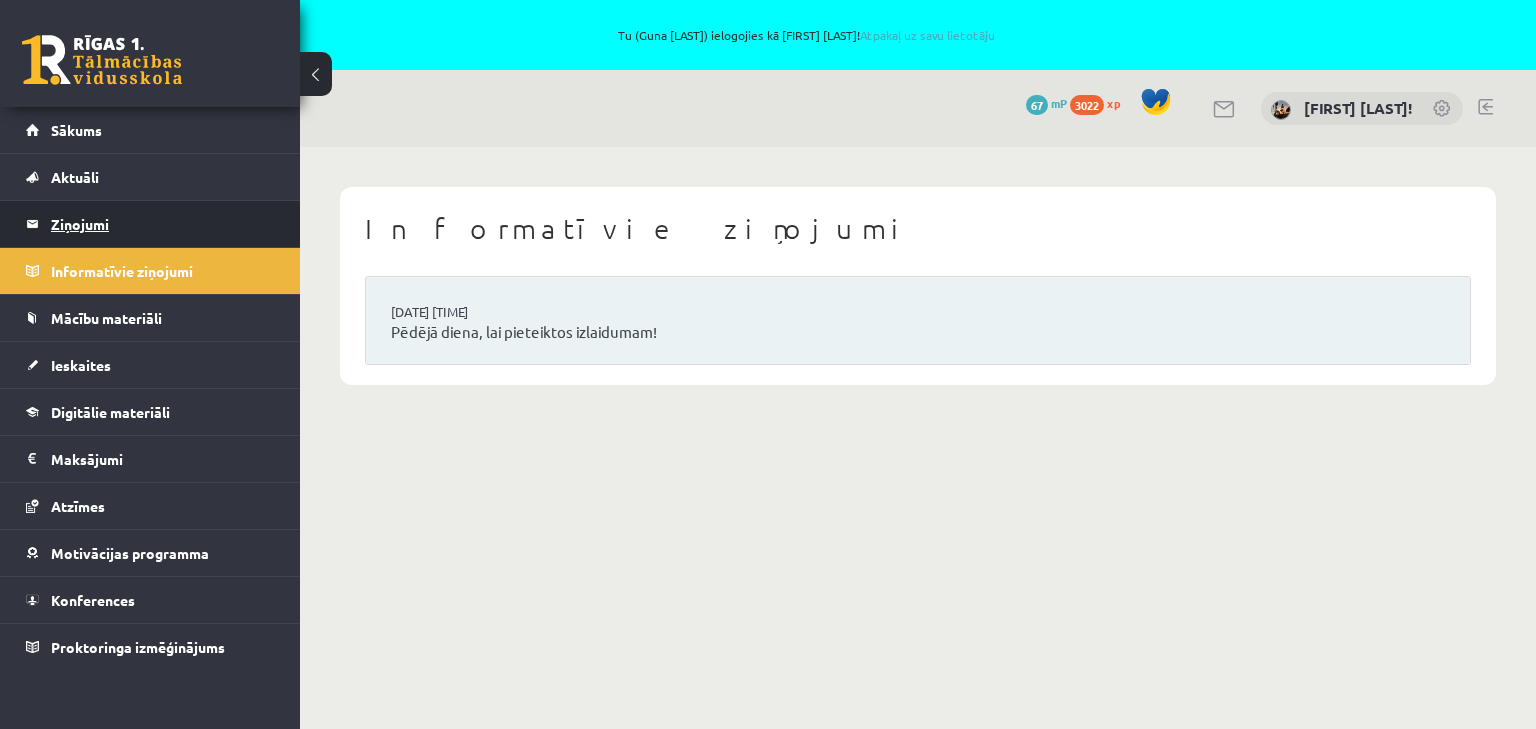 click on "Ziņojumi
0" at bounding box center (163, 224) 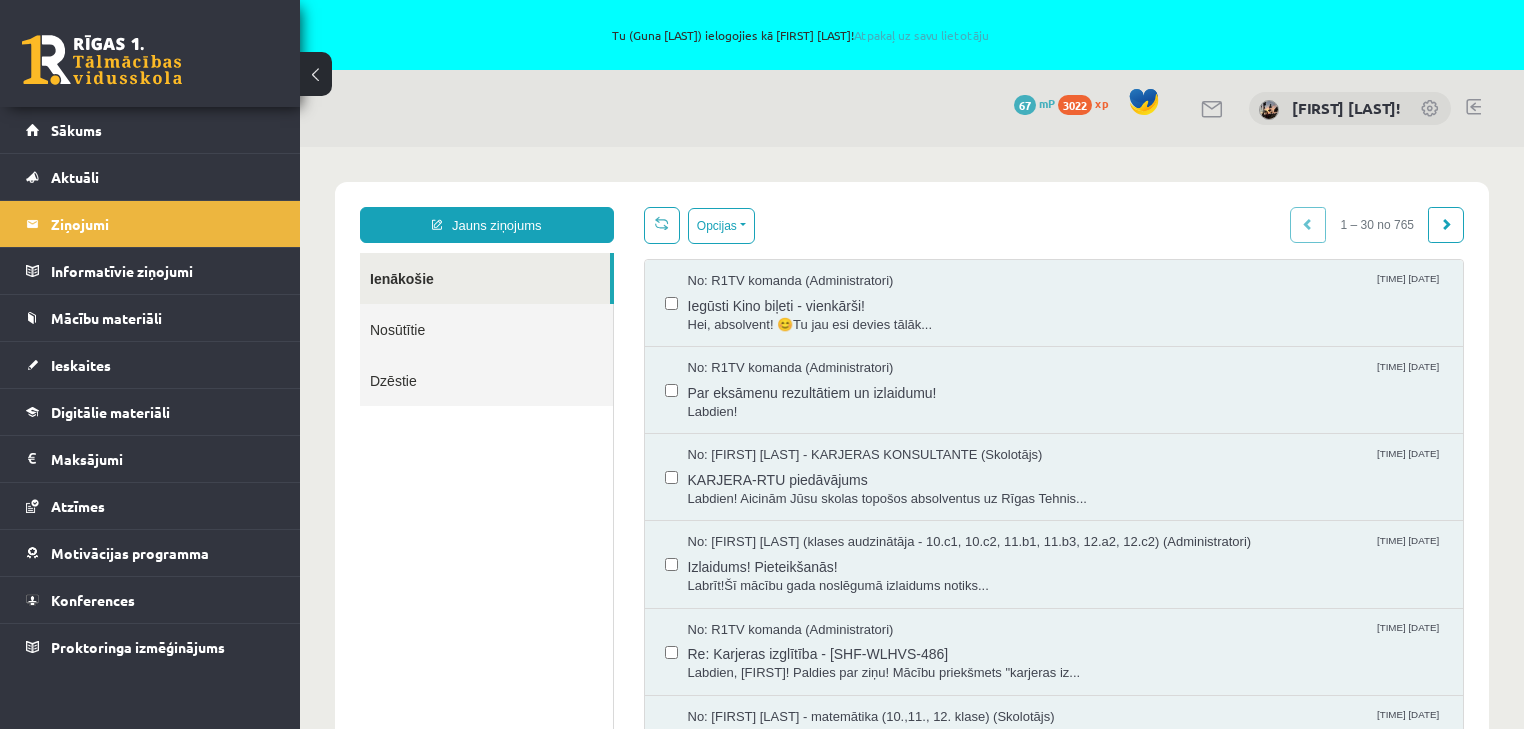 scroll, scrollTop: 0, scrollLeft: 0, axis: both 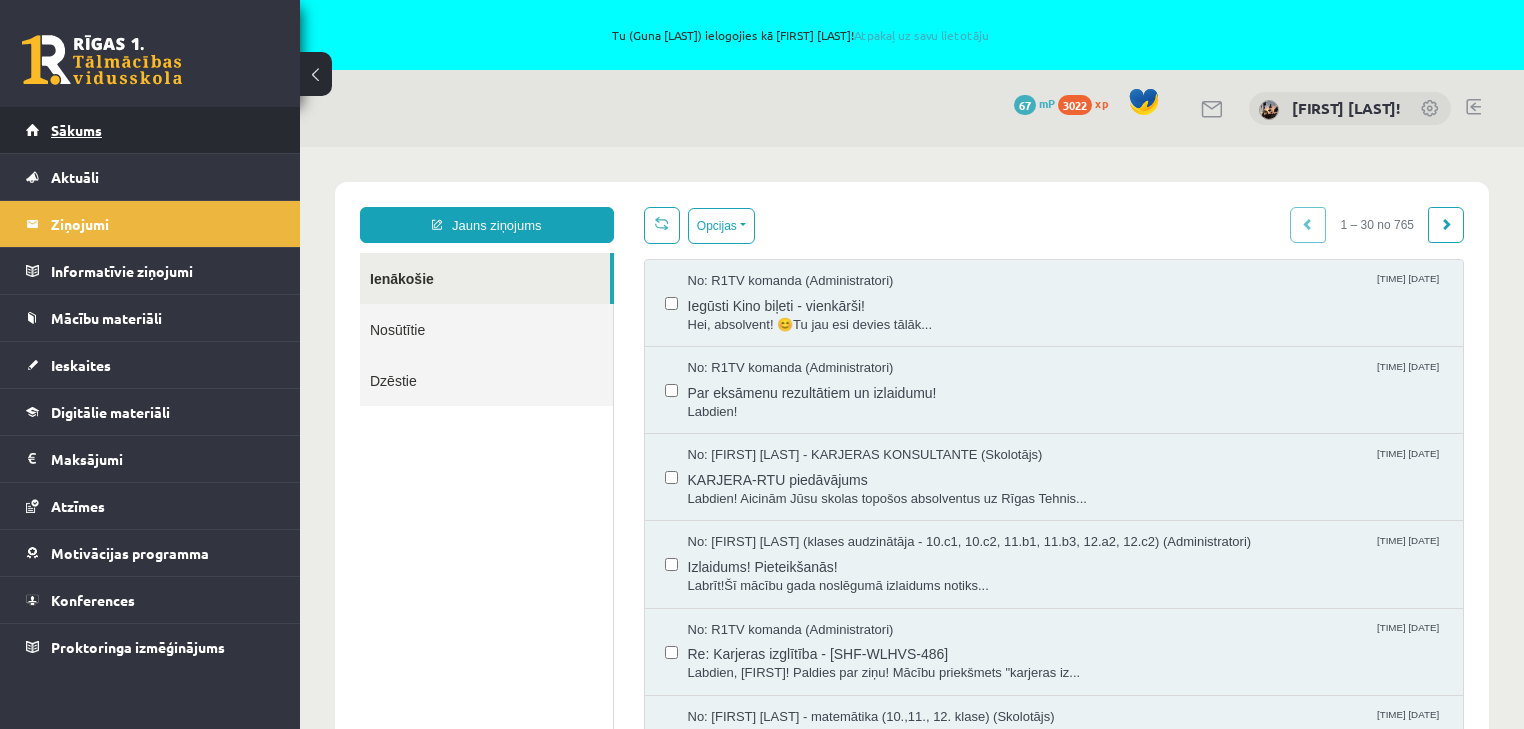click on "Sākums" at bounding box center (76, 130) 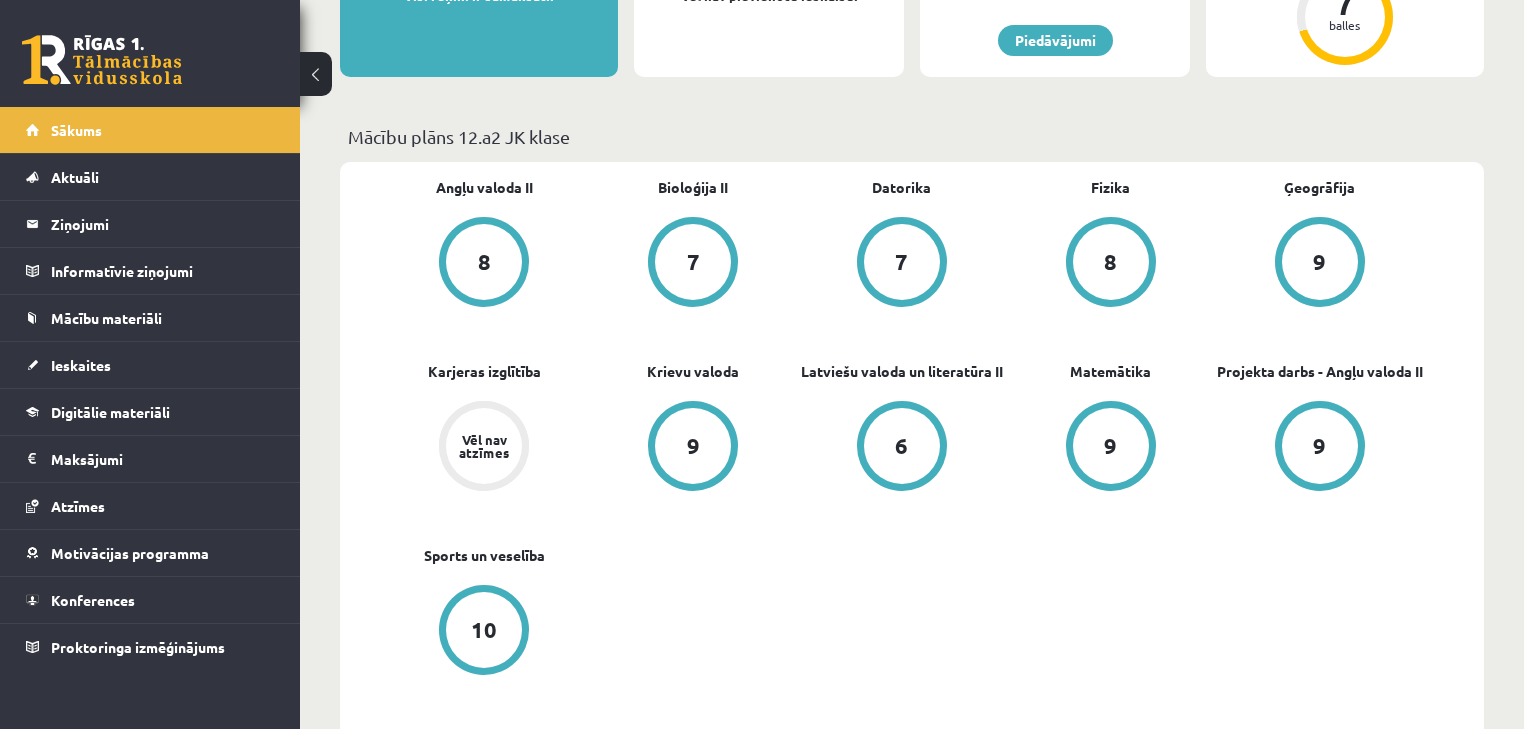 scroll, scrollTop: 560, scrollLeft: 0, axis: vertical 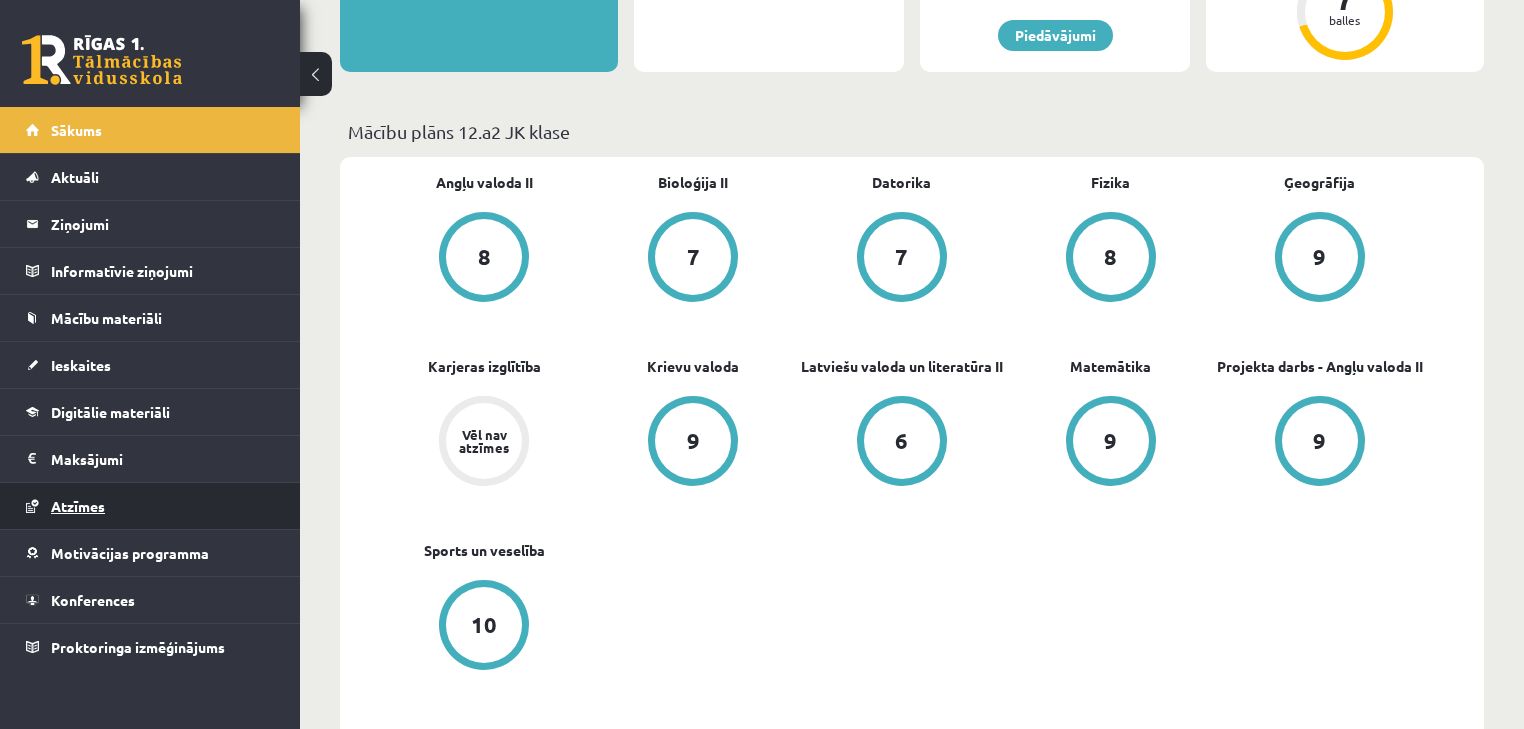 click on "Atzīmes" at bounding box center (150, 506) 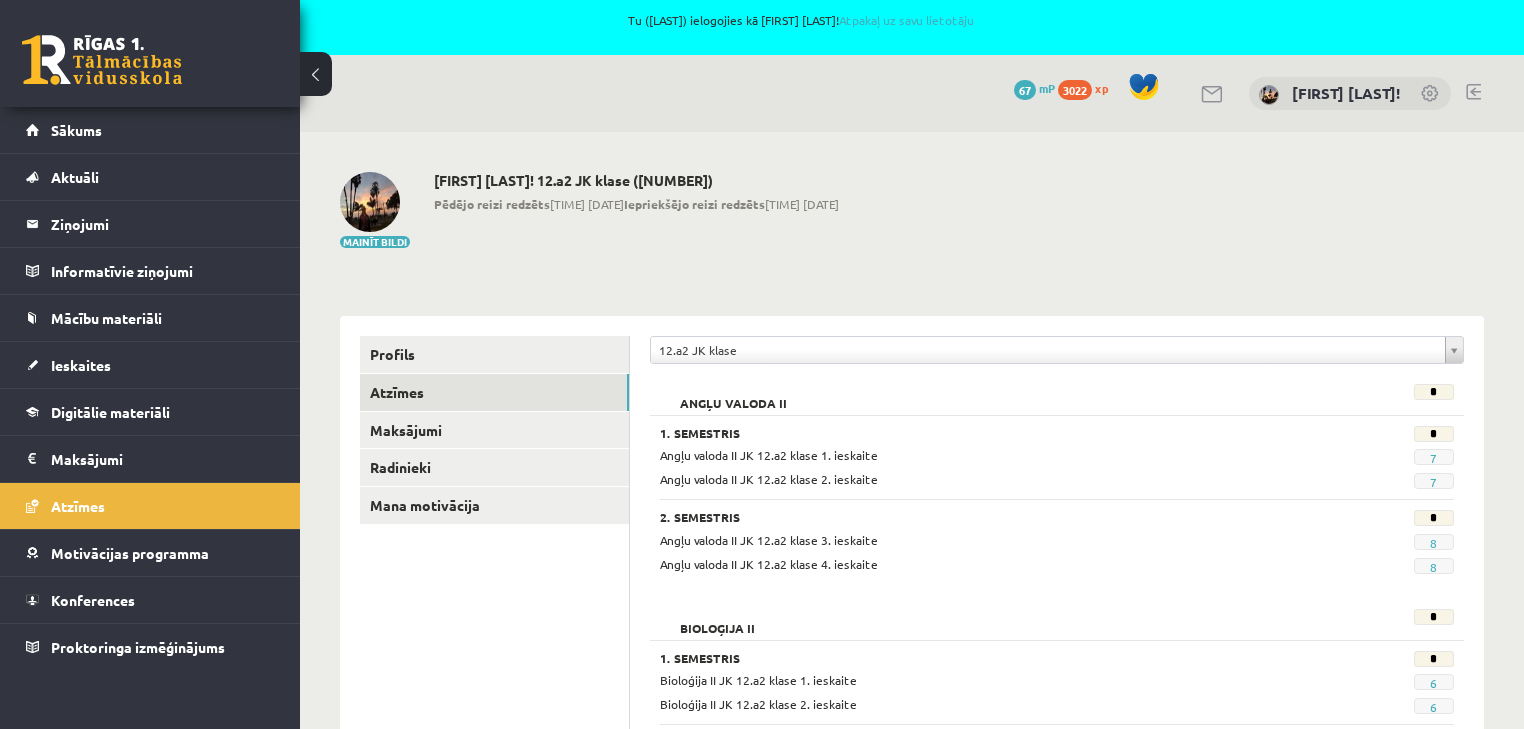 scroll, scrollTop: 0, scrollLeft: 0, axis: both 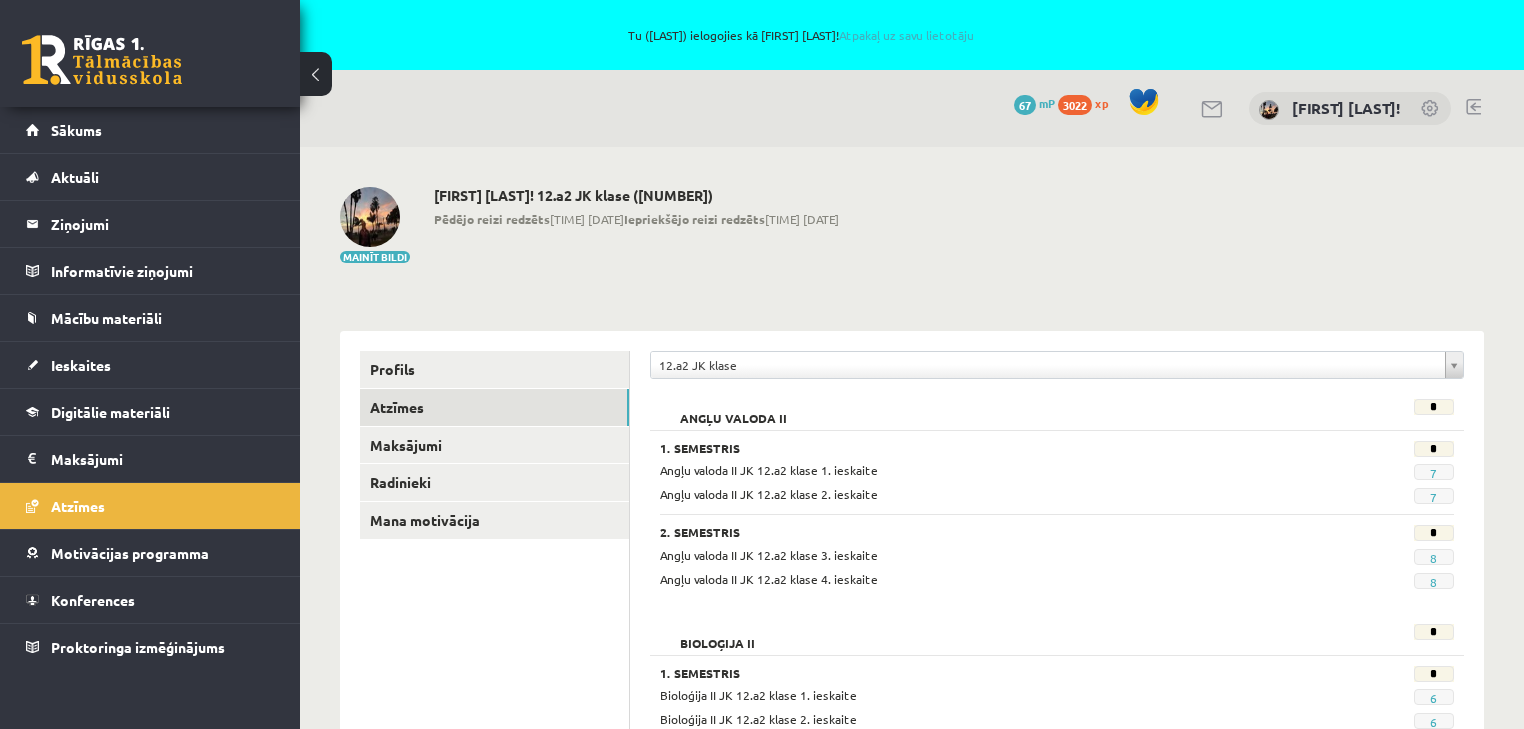 click at bounding box center (1473, 107) 